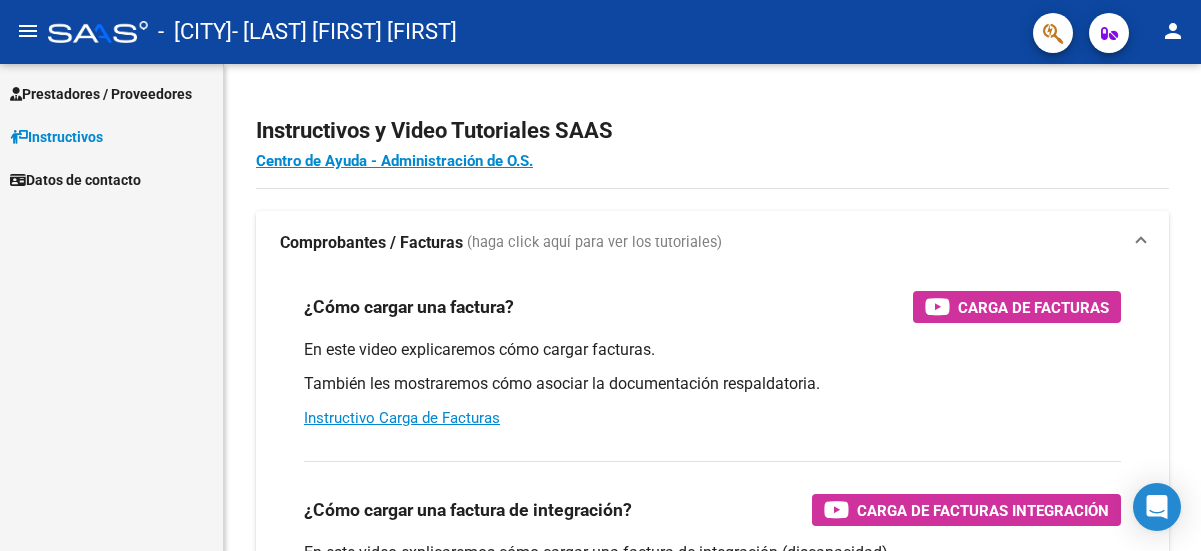 scroll, scrollTop: 0, scrollLeft: 0, axis: both 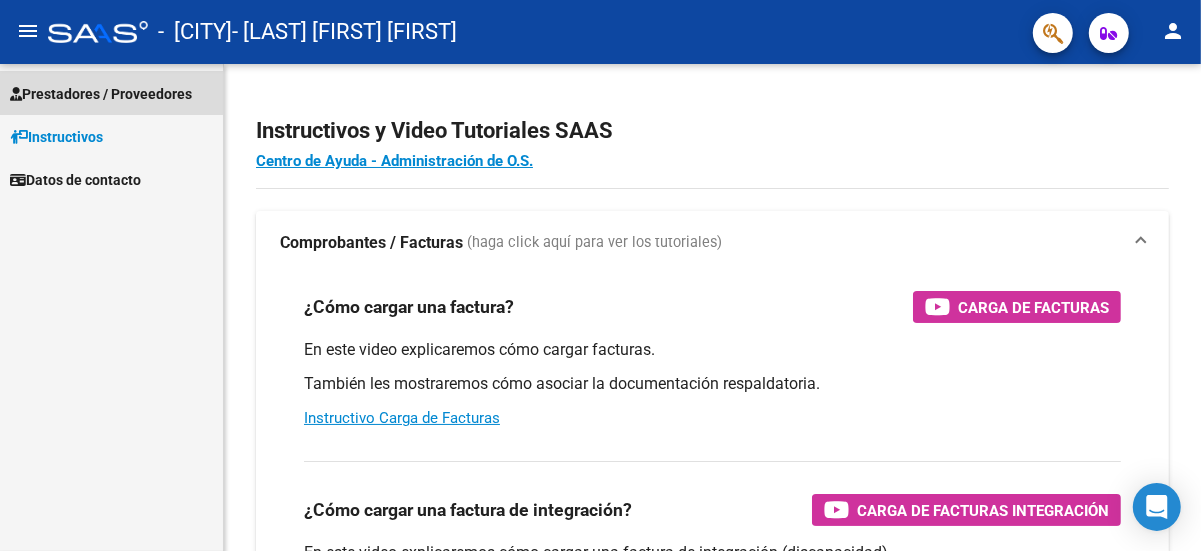 click on "Prestadores / Proveedores" at bounding box center (101, 94) 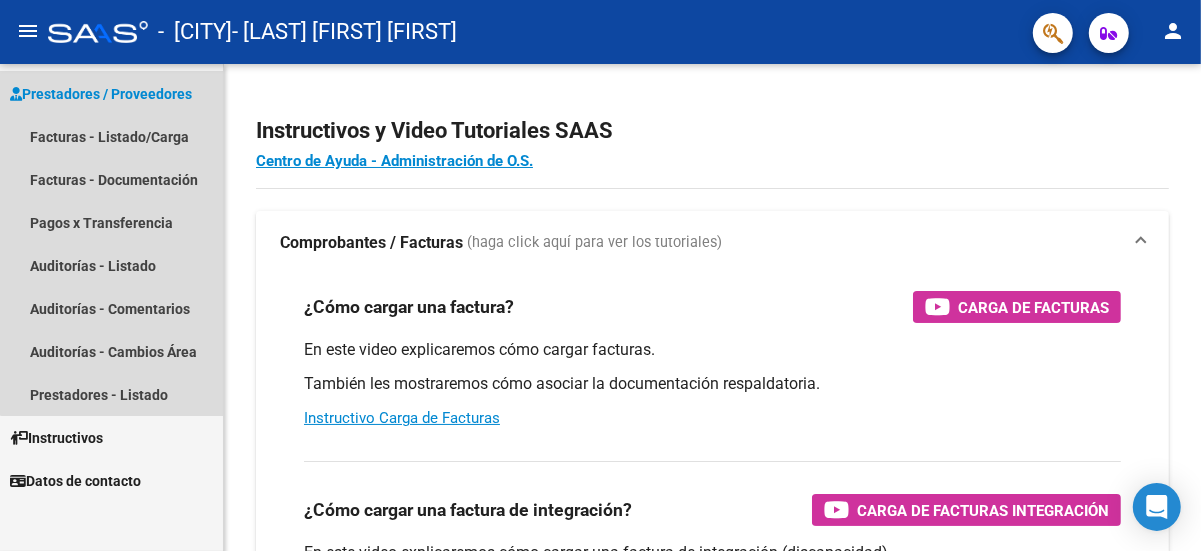 click on "Prestadores / Proveedores" at bounding box center [101, 94] 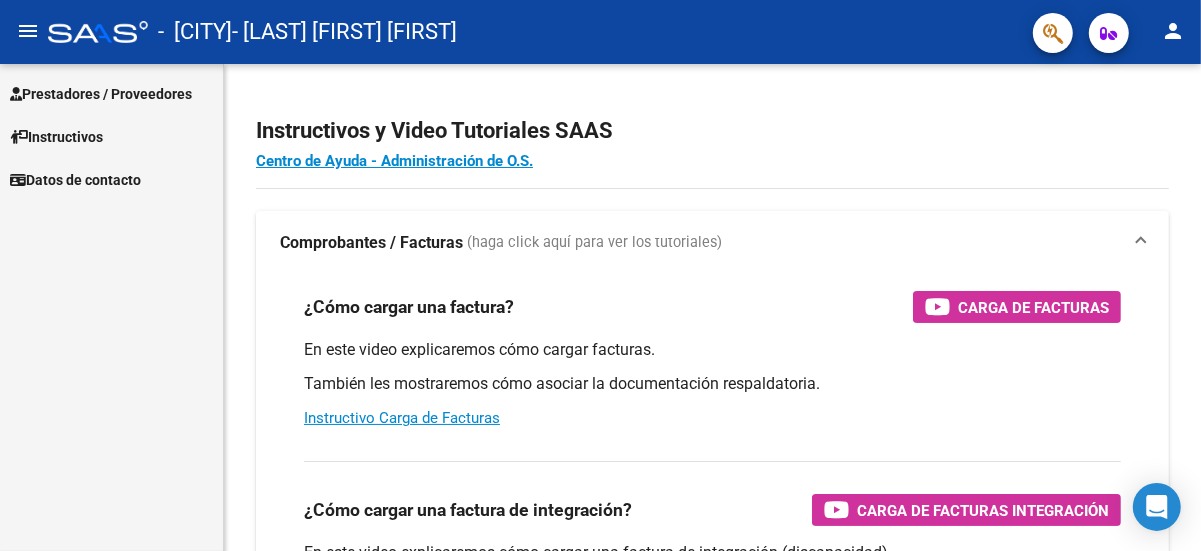 click on "Prestadores / Proveedores" at bounding box center [101, 94] 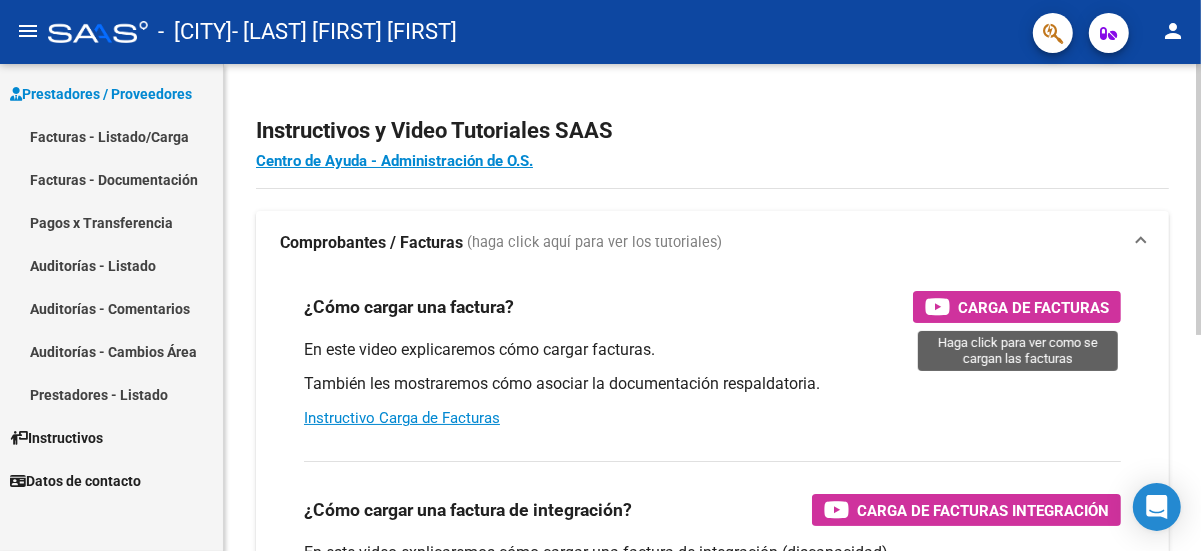 click on "Carga de Facturas" at bounding box center (1033, 307) 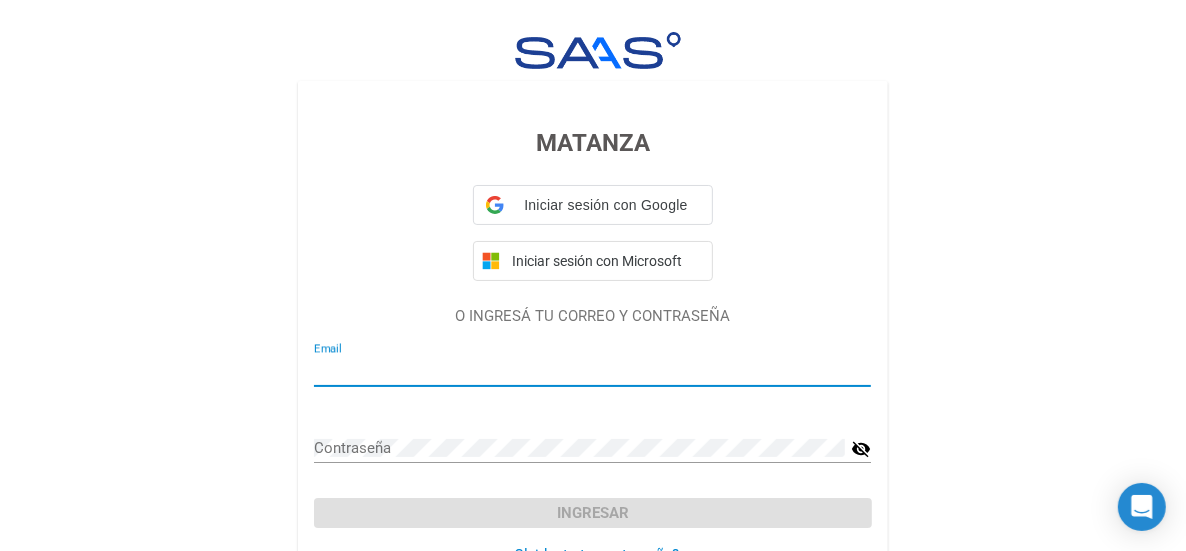 type on "[EMAIL]" 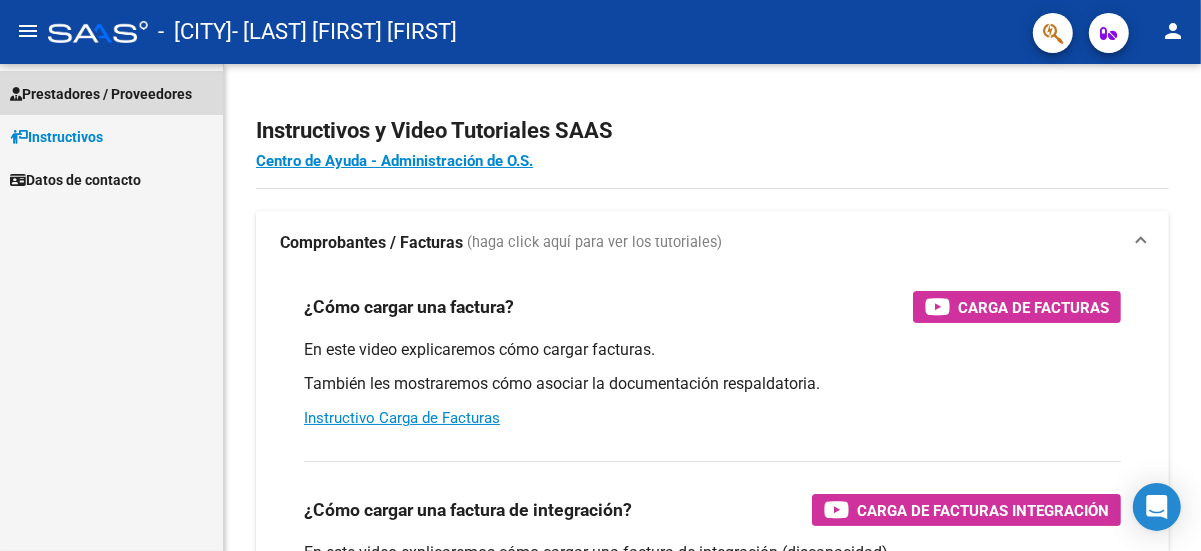 click on "Prestadores / Proveedores" at bounding box center (101, 94) 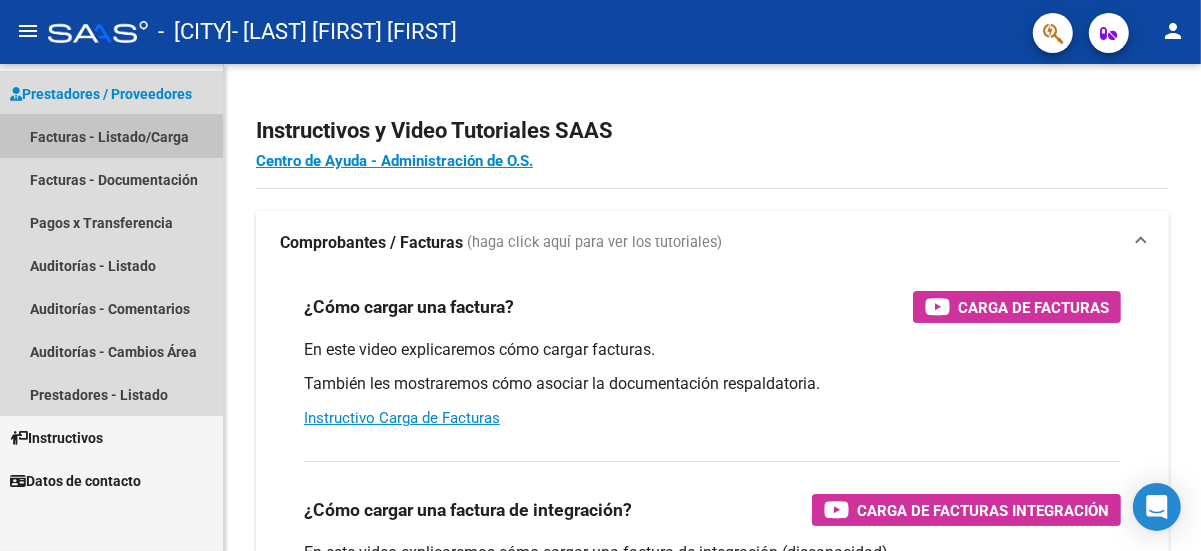 click on "Facturas - Listado/Carga" at bounding box center (111, 136) 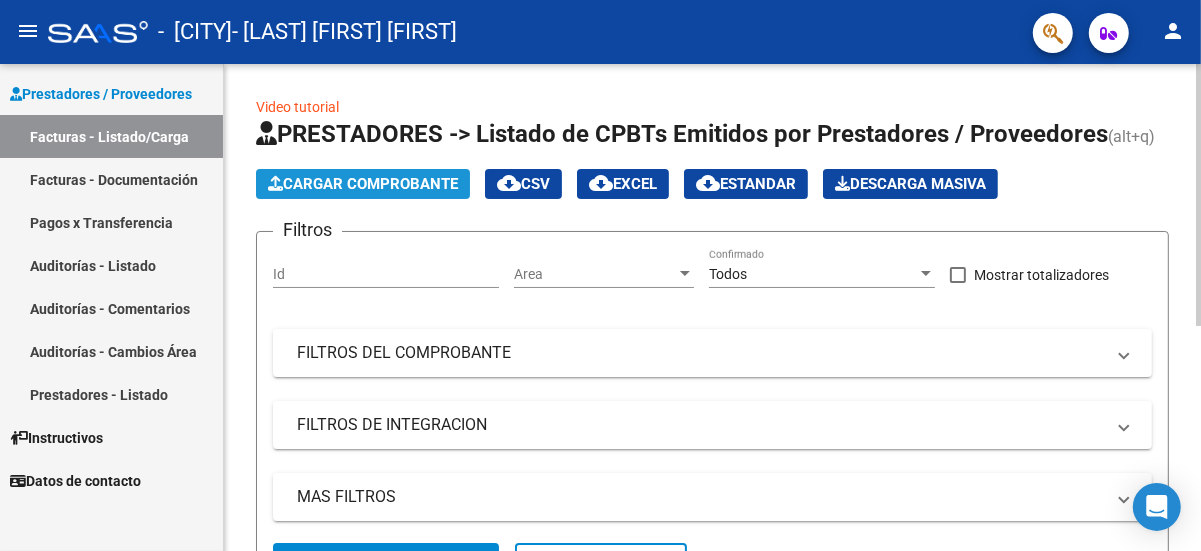 click on "Cargar Comprobante" 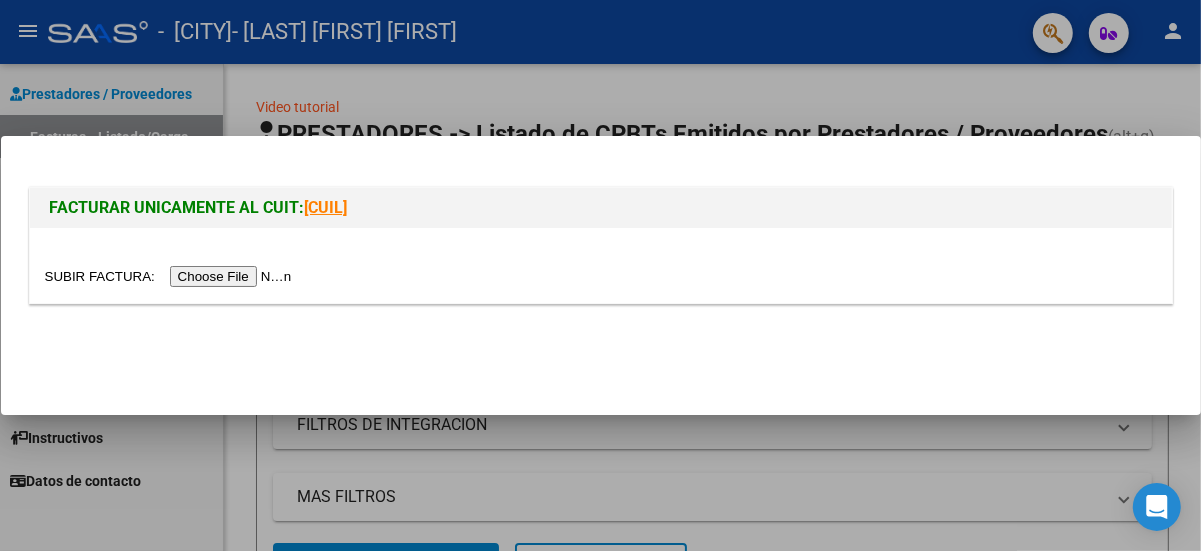click at bounding box center [171, 276] 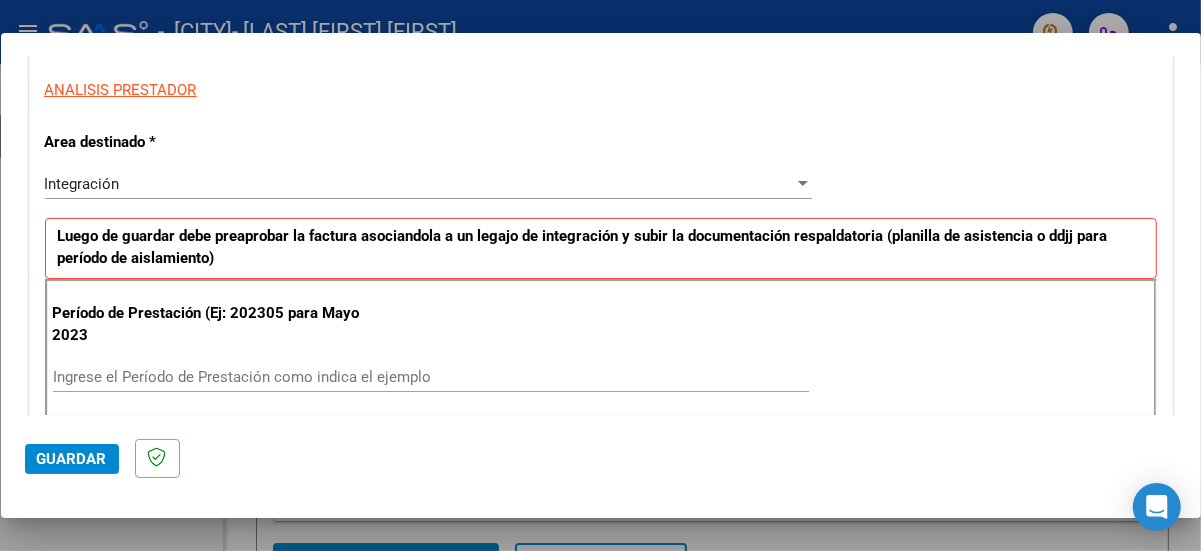 scroll, scrollTop: 400, scrollLeft: 0, axis: vertical 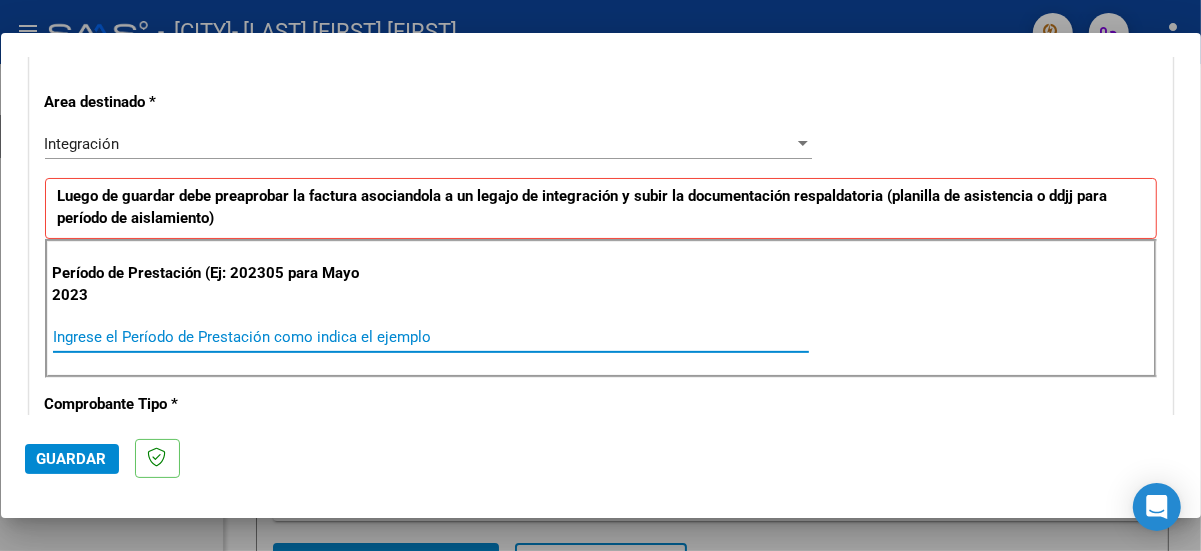 click on "Ingrese el Período de Prestación como indica el ejemplo" at bounding box center [431, 337] 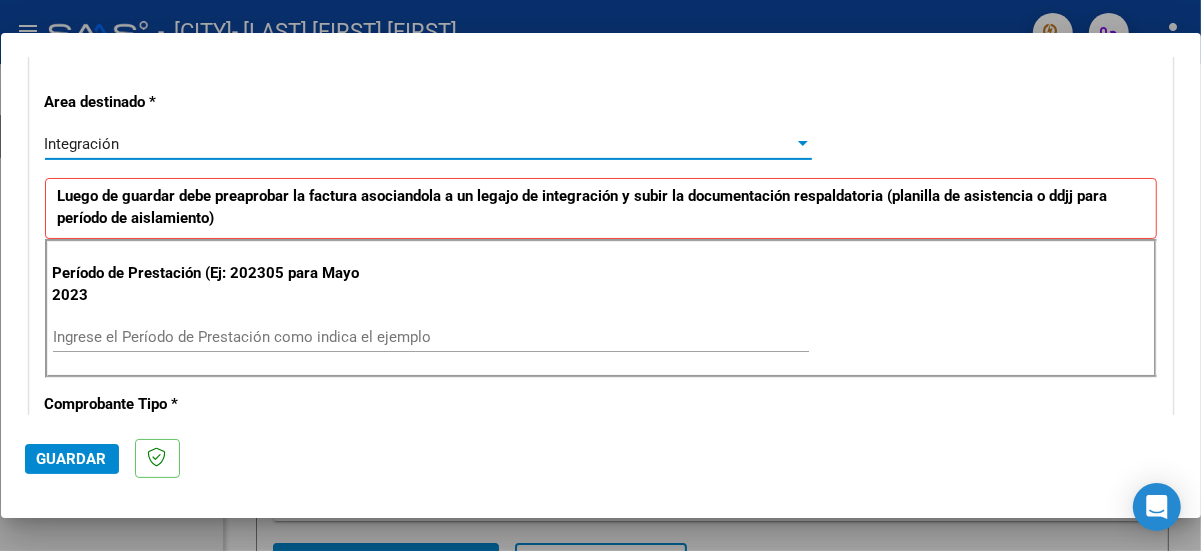 click at bounding box center (803, 143) 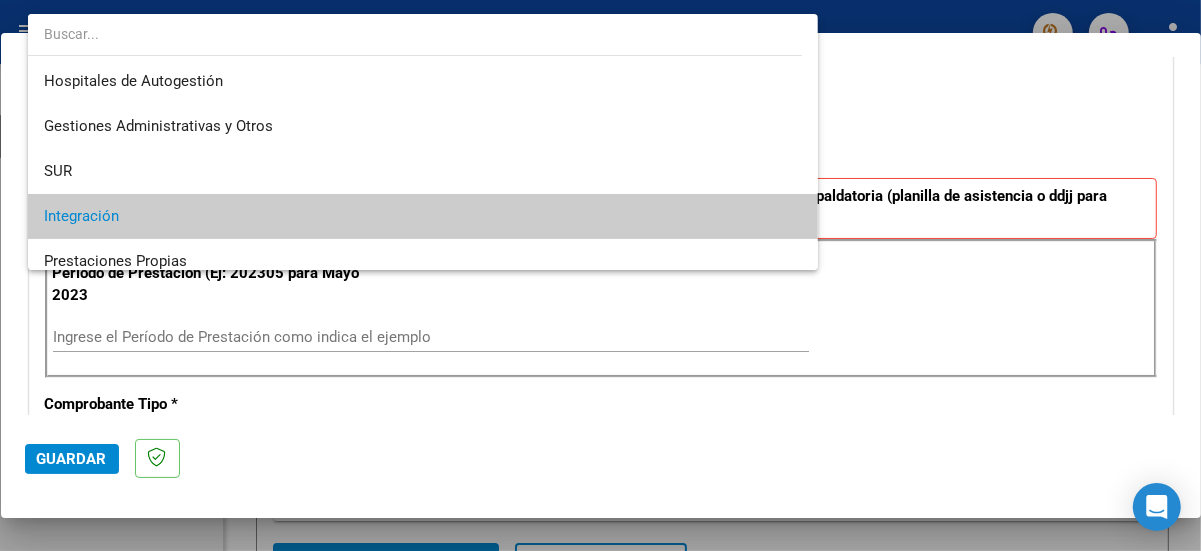 scroll, scrollTop: 74, scrollLeft: 0, axis: vertical 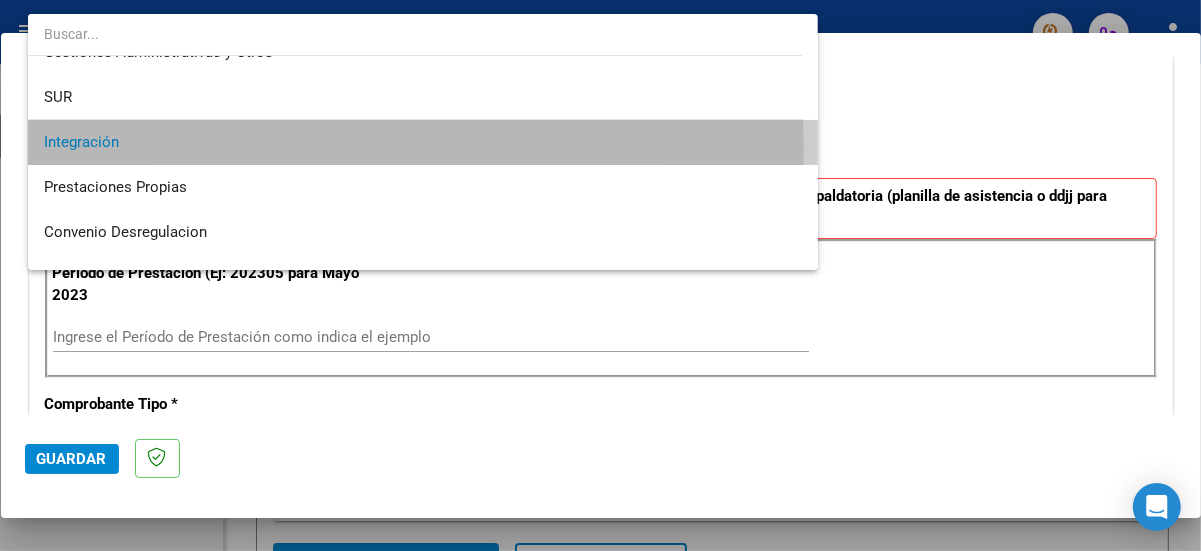 click on "Integración" at bounding box center [422, 142] 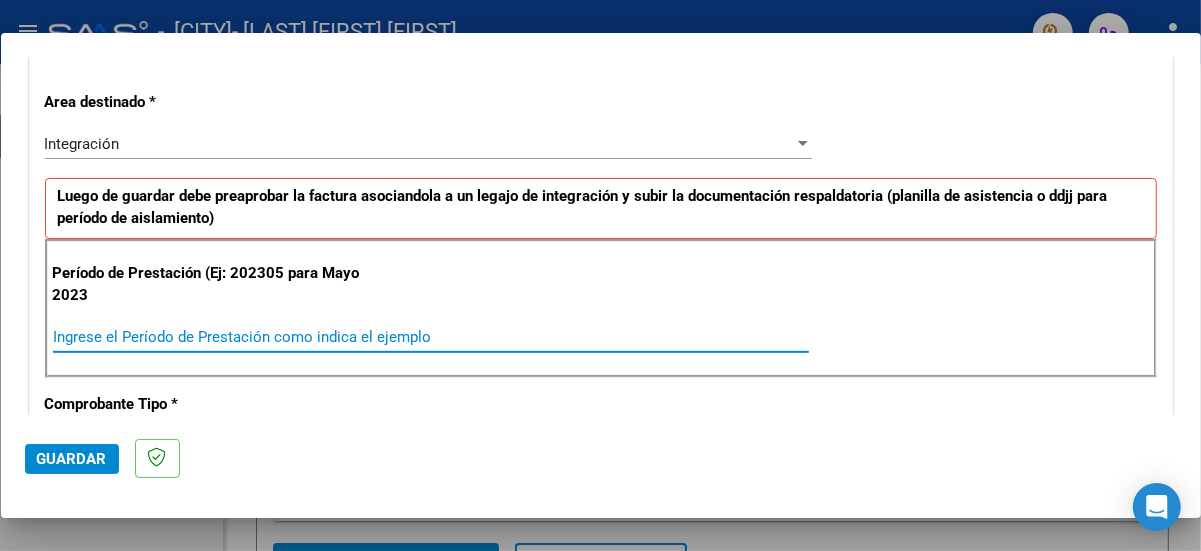 click on "Ingrese el Período de Prestación como indica el ejemplo" at bounding box center [431, 337] 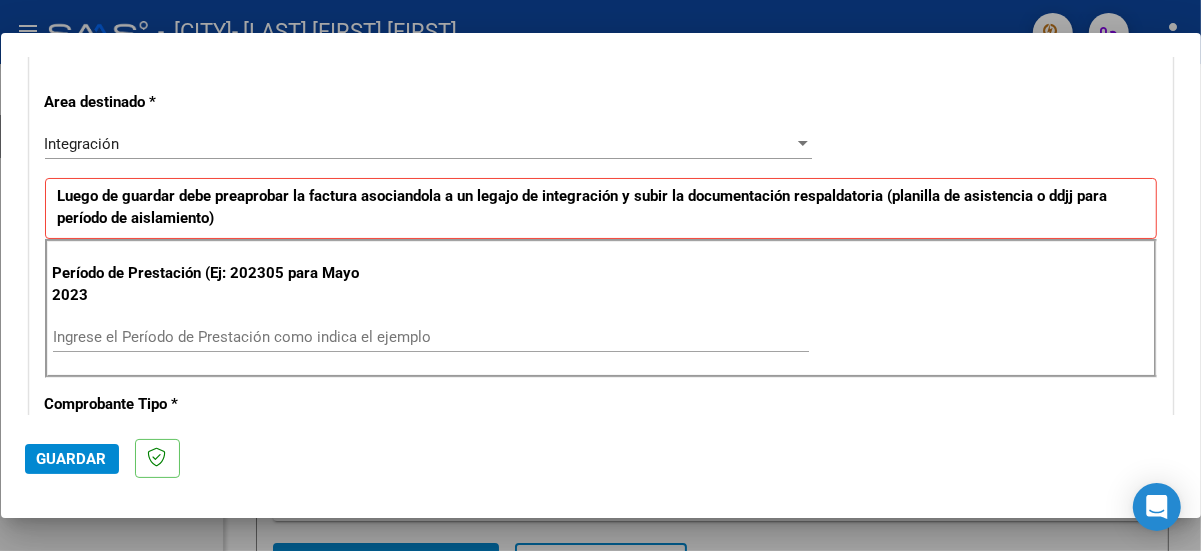 click on "Período de Prestación (Ej: 202305 para Mayo 2023" at bounding box center (217, 284) 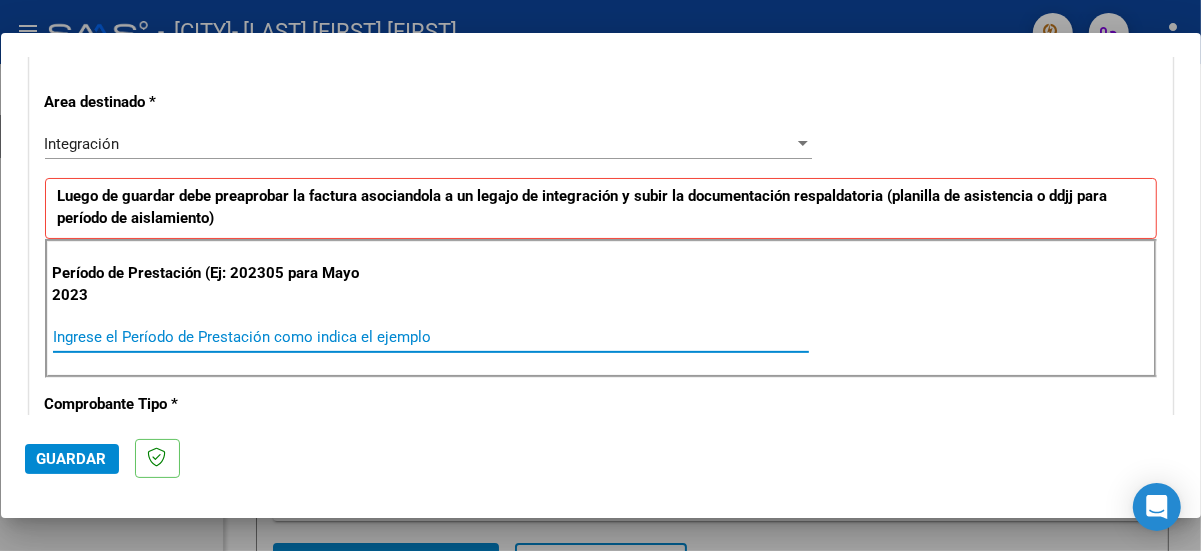 click on "Ingrese el Período de Prestación como indica el ejemplo" at bounding box center [431, 337] 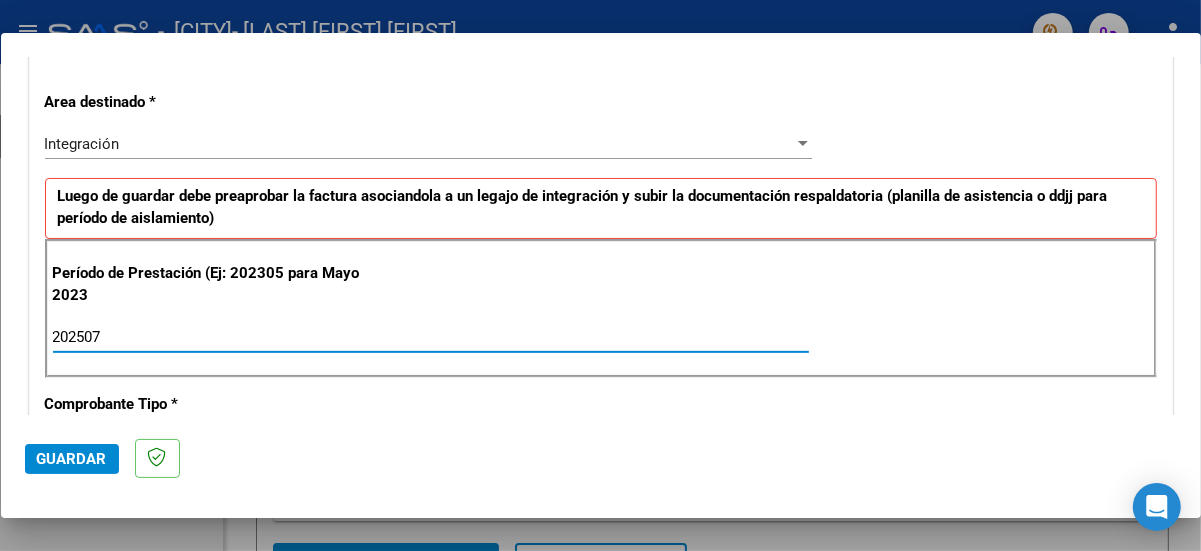 type on "202507" 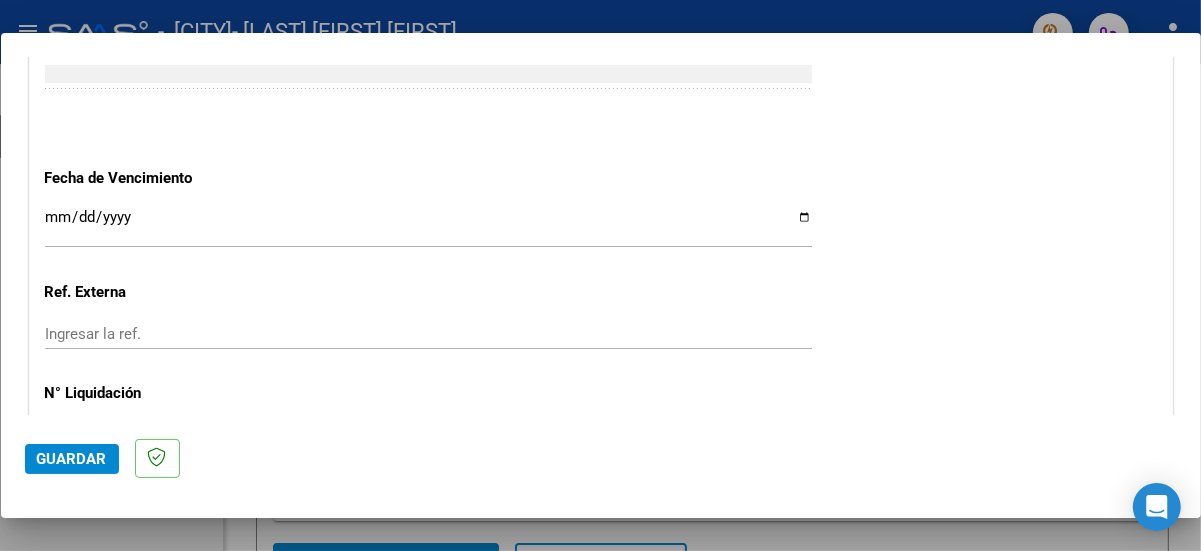 scroll, scrollTop: 1418, scrollLeft: 0, axis: vertical 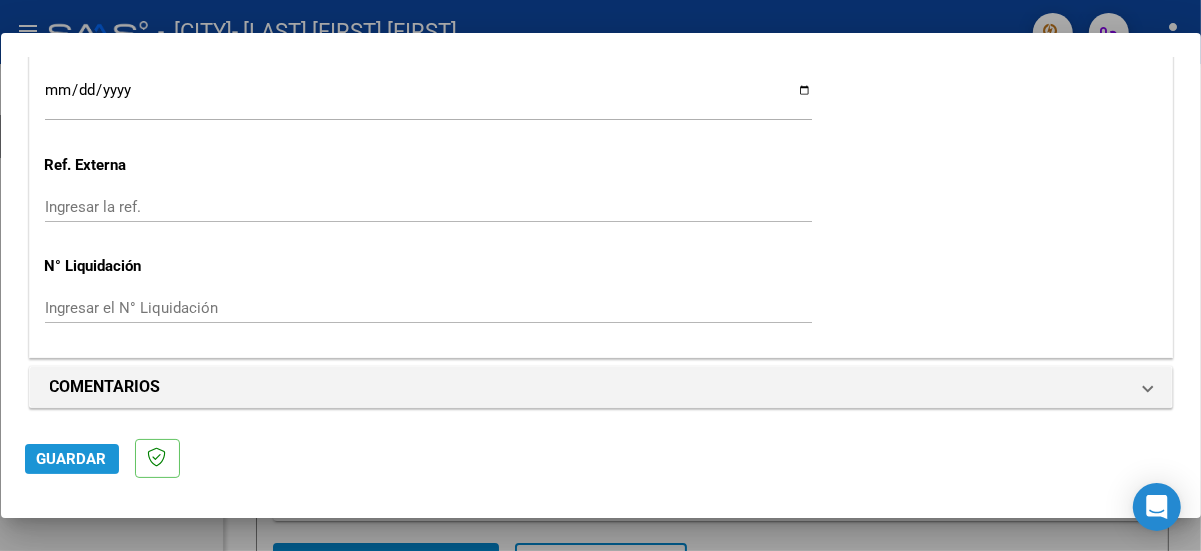 click on "Guardar" 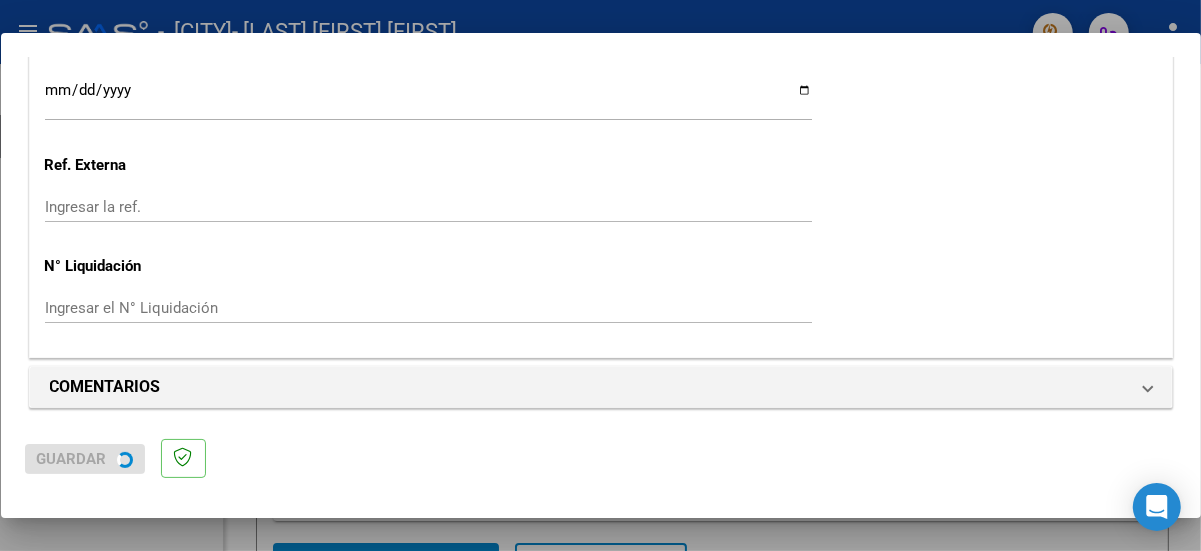 scroll, scrollTop: 0, scrollLeft: 0, axis: both 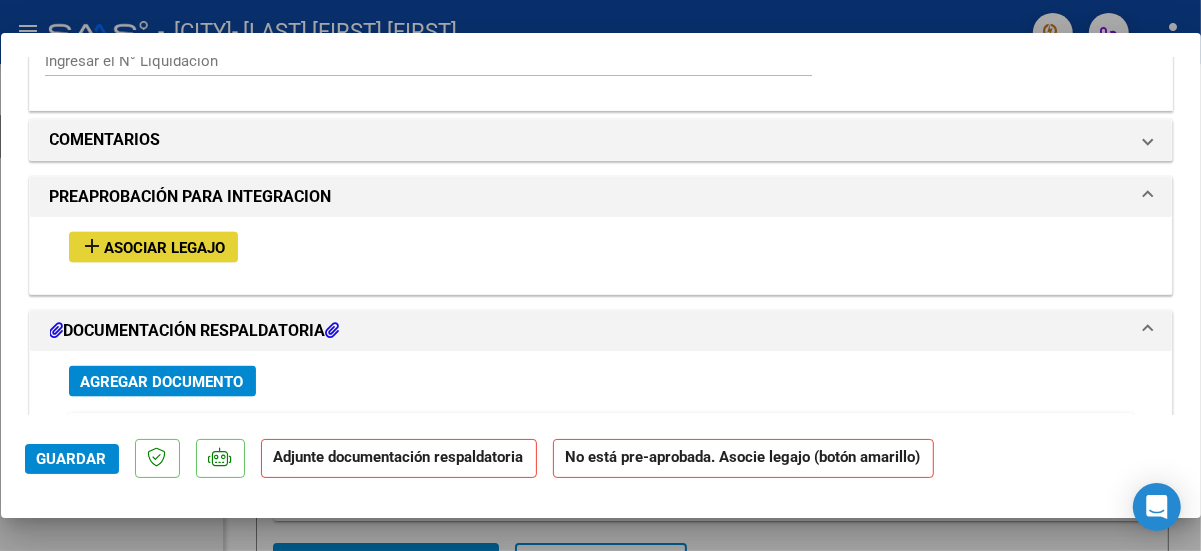 click on "Asociar Legajo" at bounding box center (165, 248) 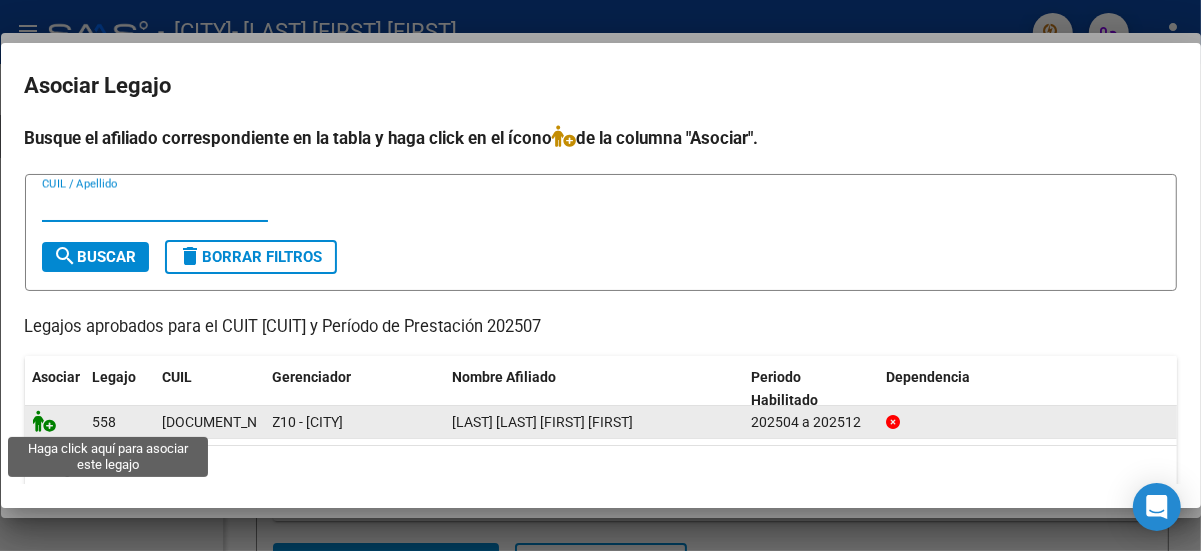click 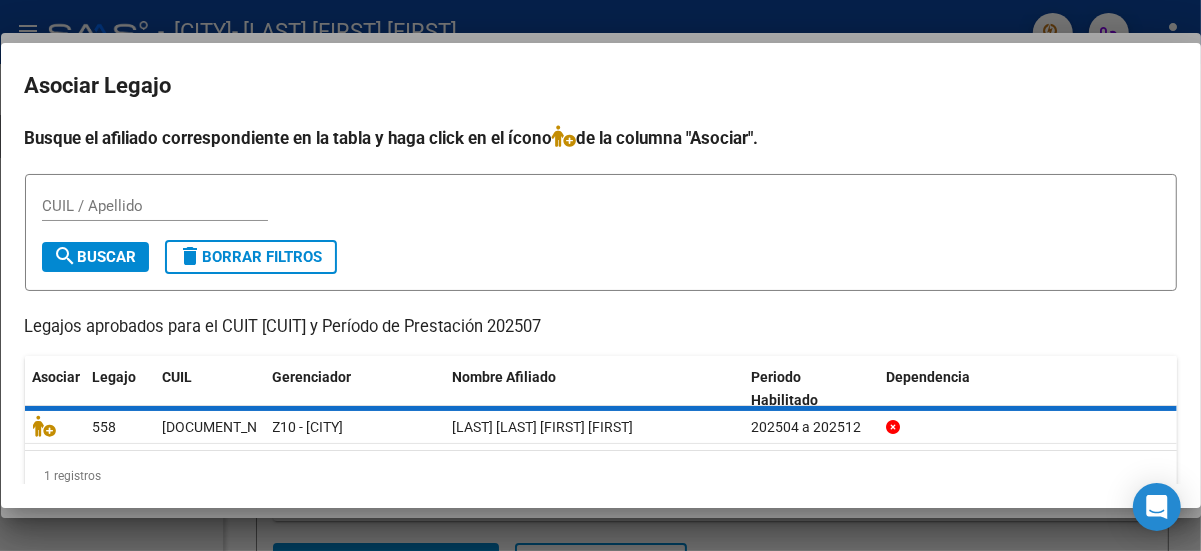 scroll, scrollTop: 1732, scrollLeft: 0, axis: vertical 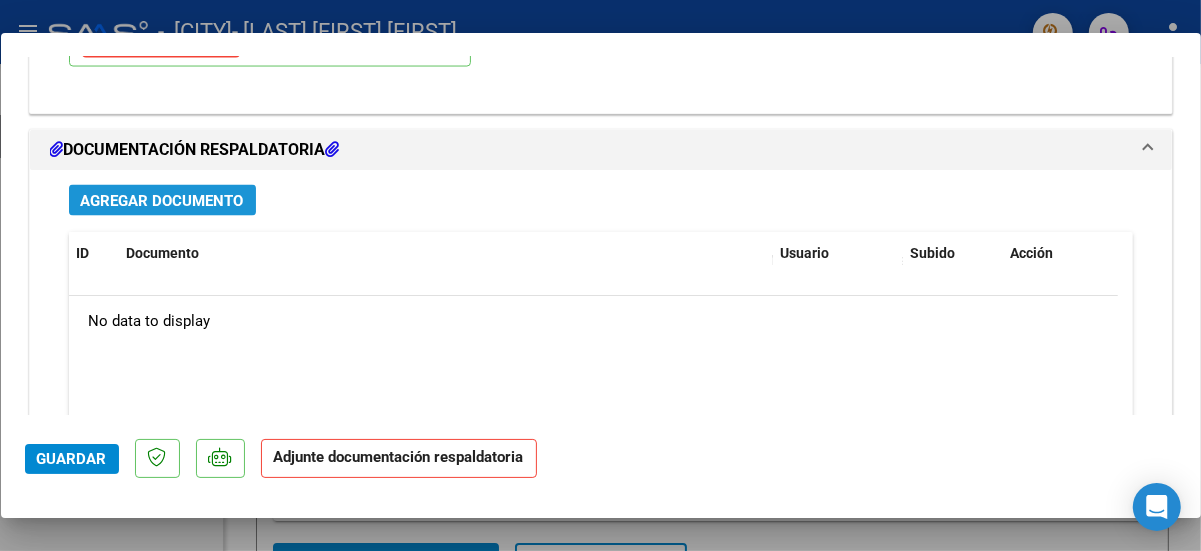 click on "Agregar Documento" at bounding box center [162, 201] 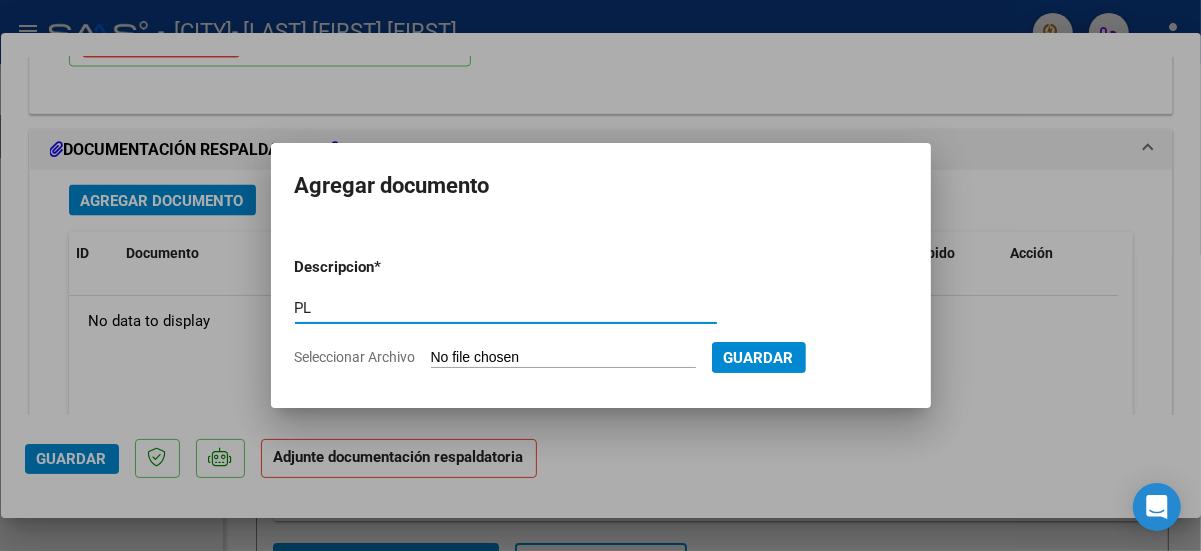 type on "P" 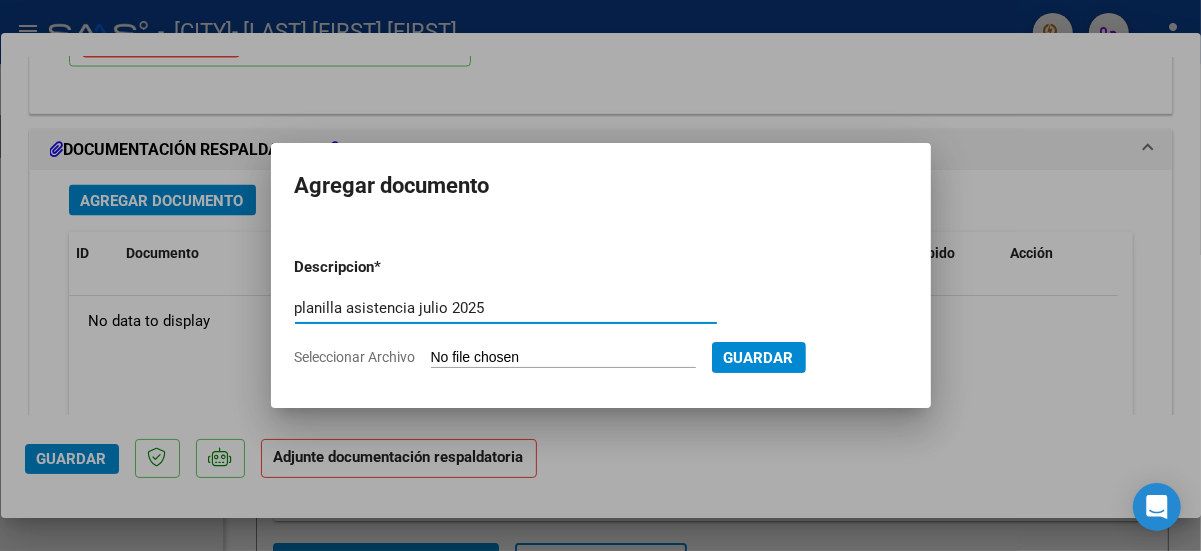 type on "planilla asistencia julio 2025" 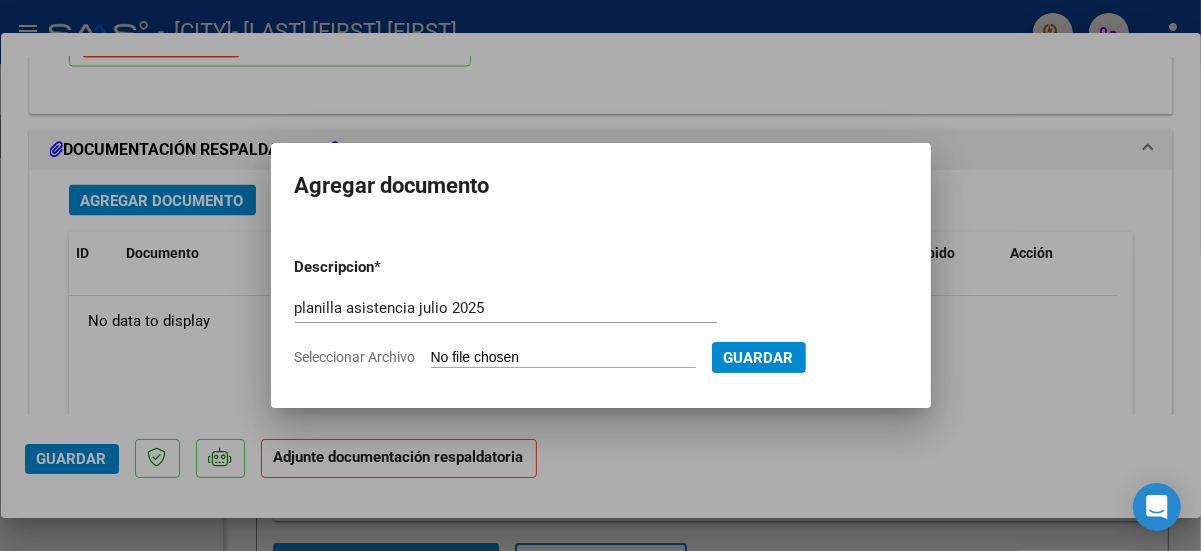 click on "Seleccionar Archivo" at bounding box center [563, 358] 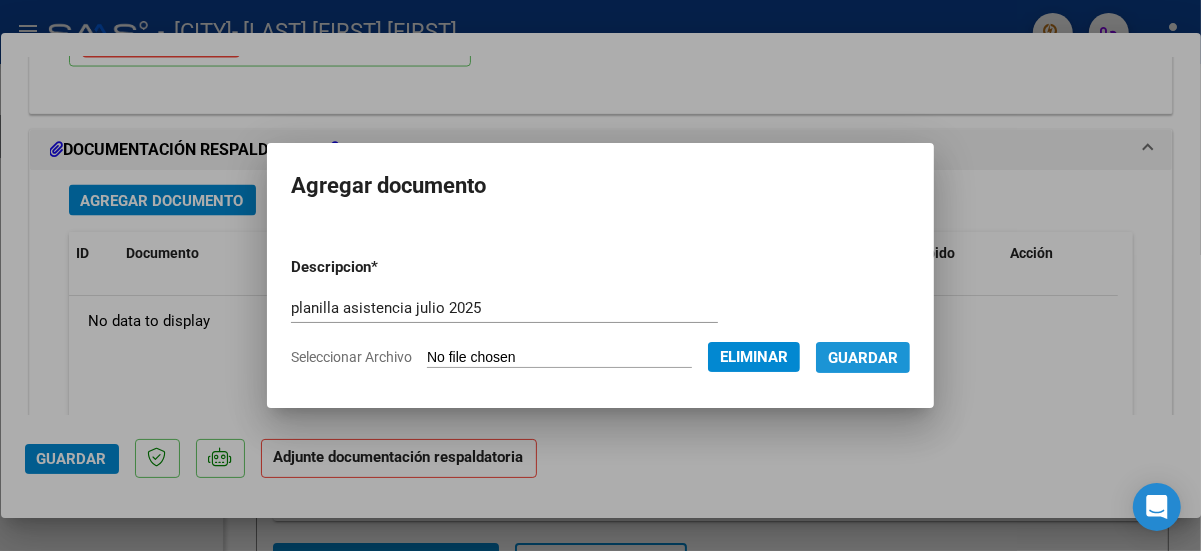 click on "Guardar" at bounding box center [863, 358] 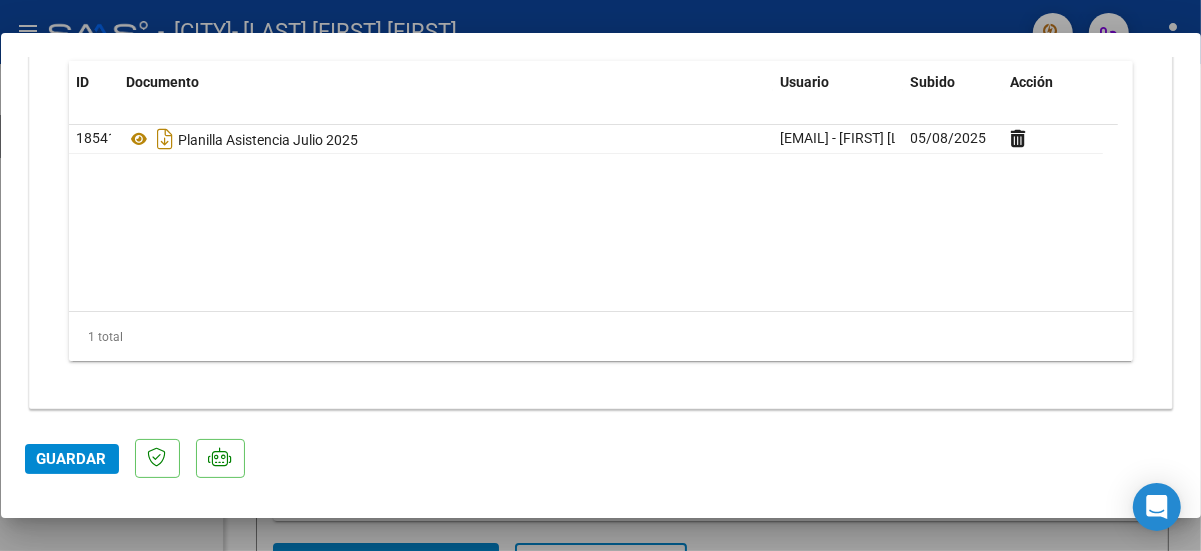 scroll, scrollTop: 2343, scrollLeft: 0, axis: vertical 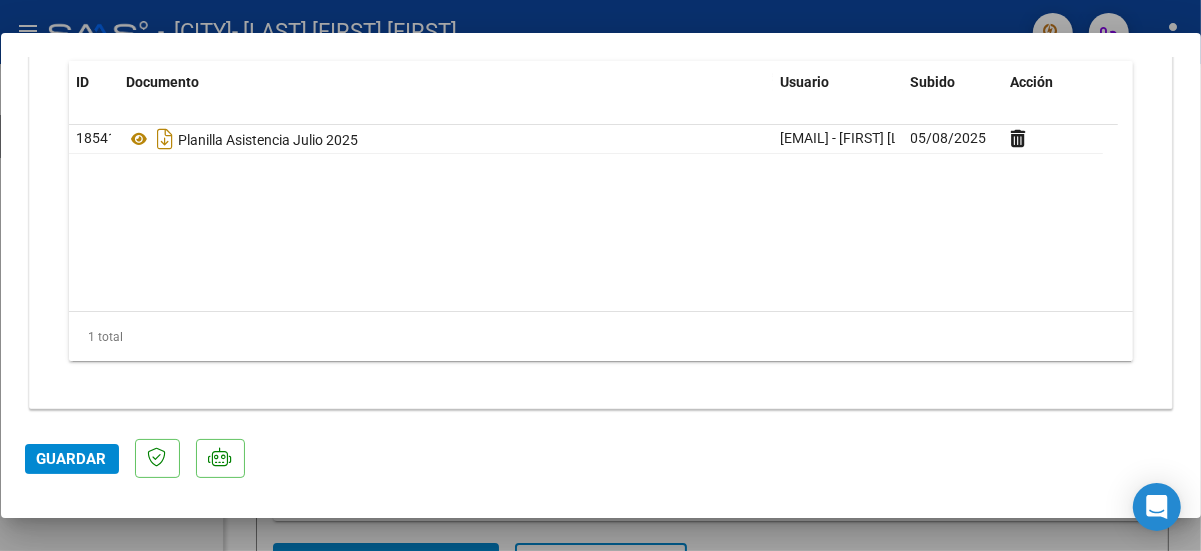 click on "Guardar" 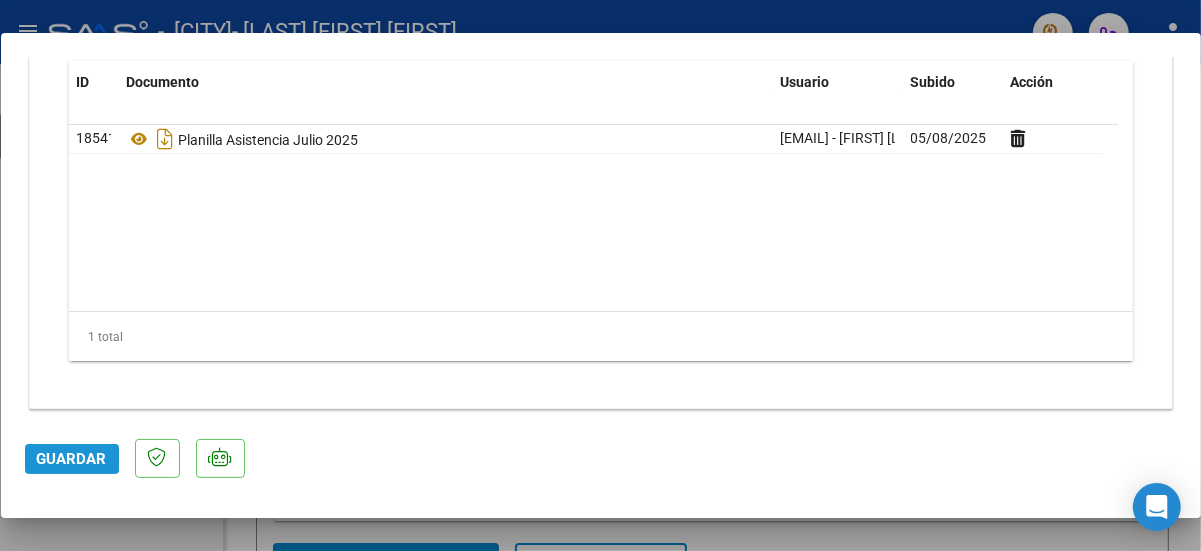 click on "Guardar" 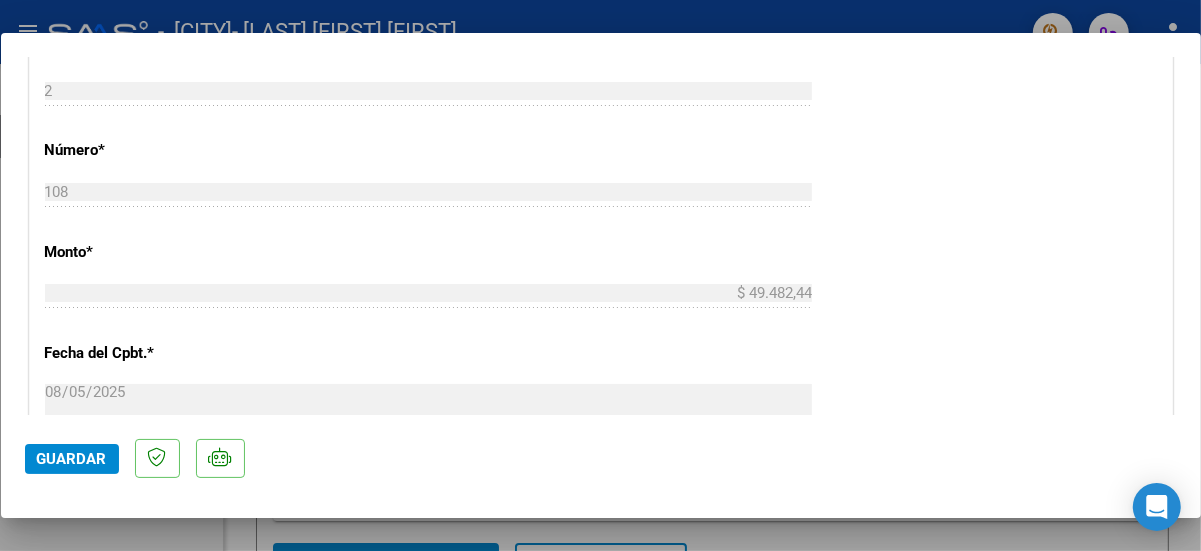 scroll, scrollTop: 592, scrollLeft: 0, axis: vertical 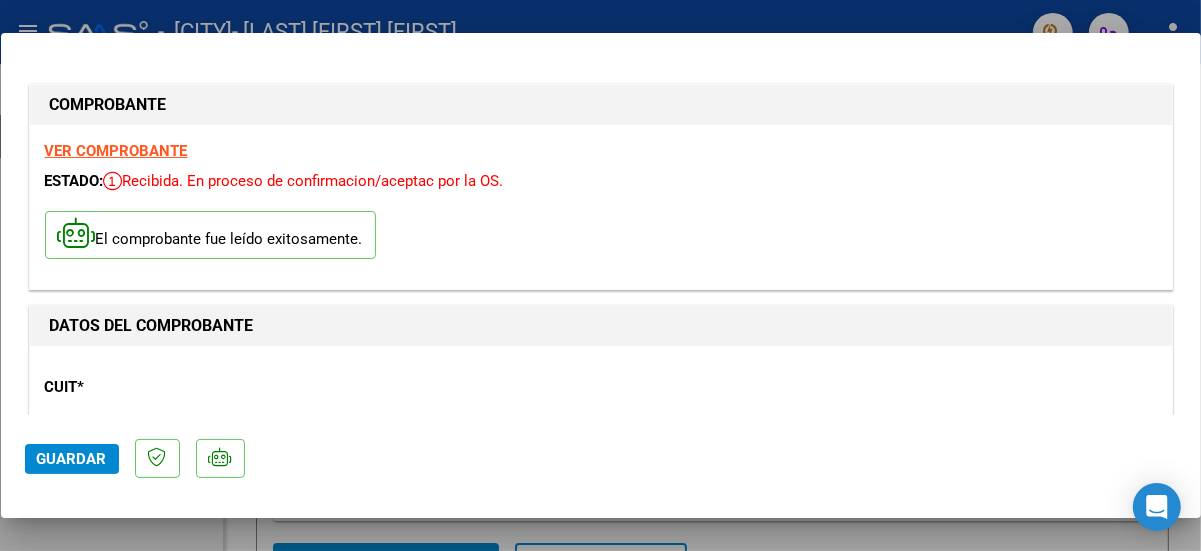 click at bounding box center (600, 275) 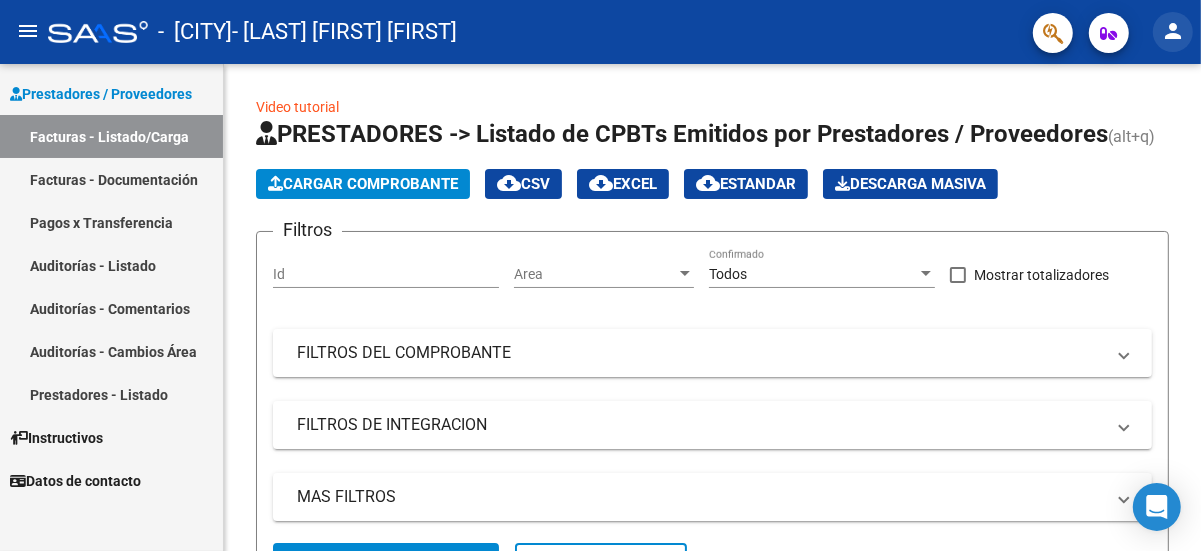 click on "person" 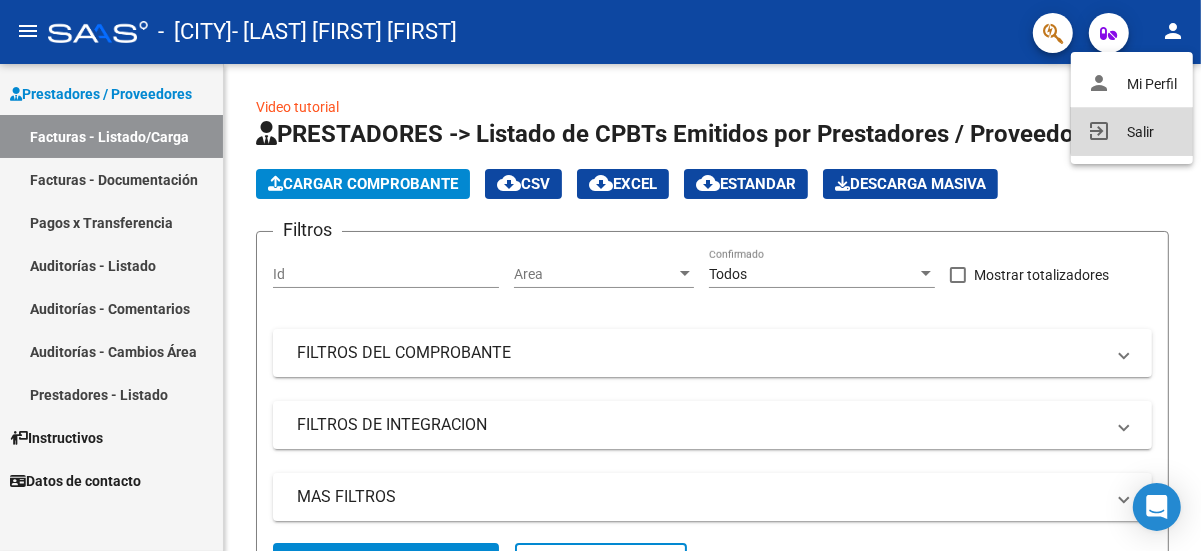 click on "exit_to_app  Salir" at bounding box center (1132, 132) 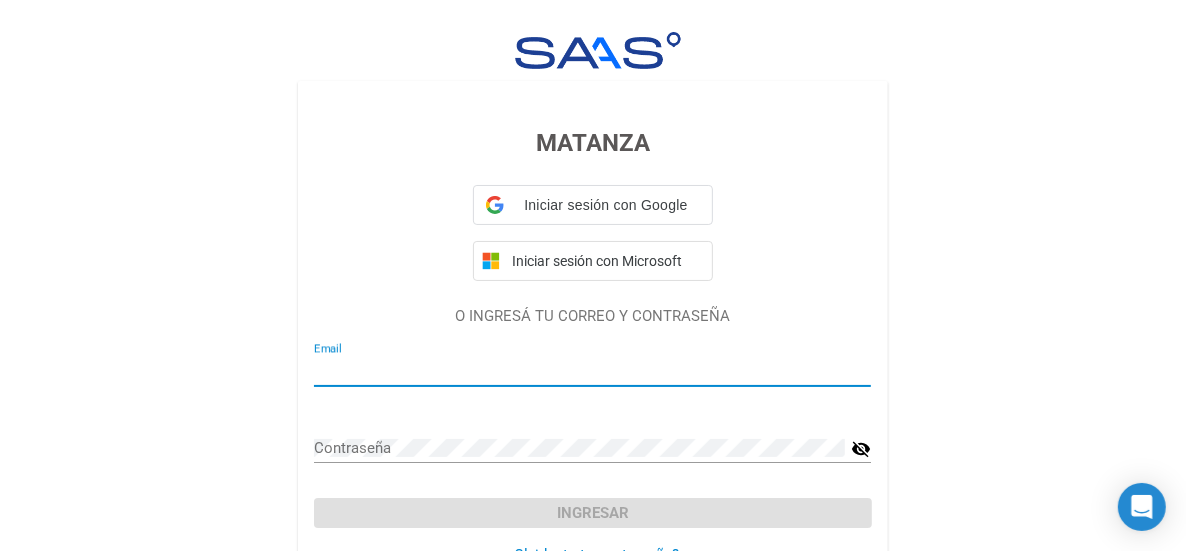 type on "[EMAIL]" 